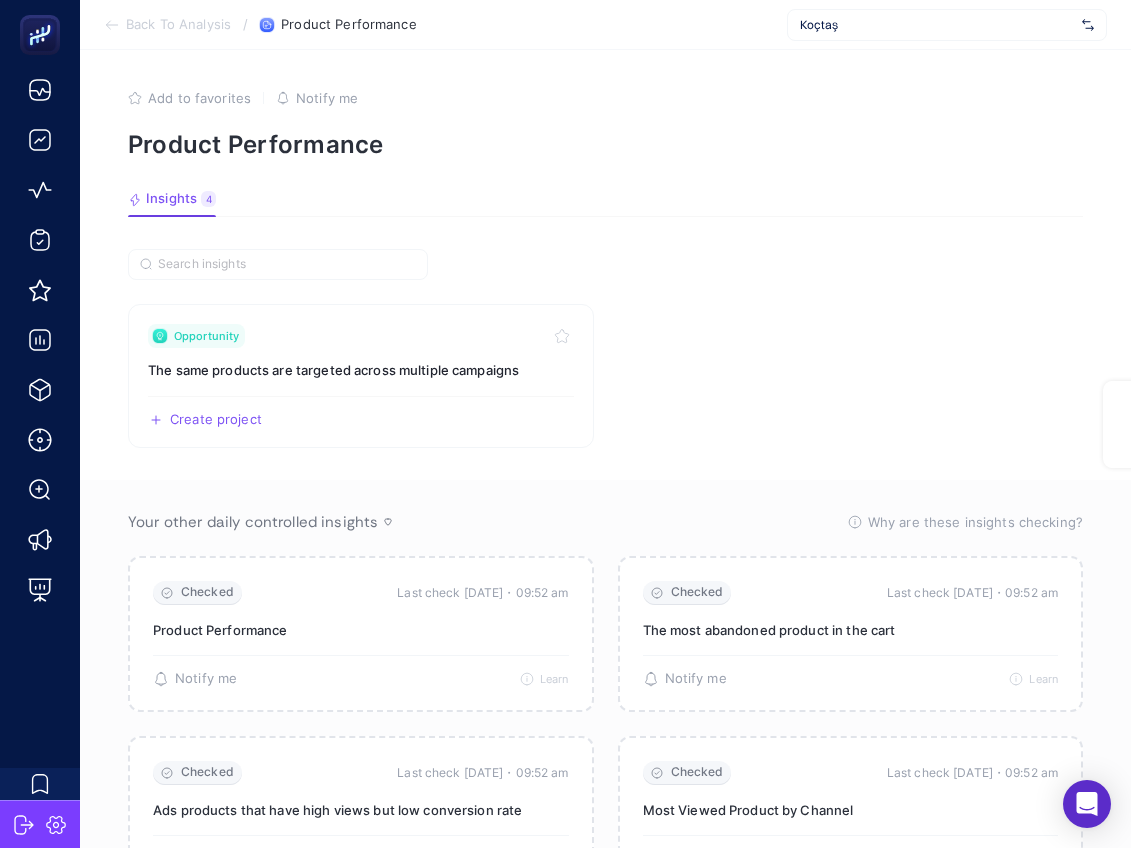 scroll, scrollTop: 0, scrollLeft: 0, axis: both 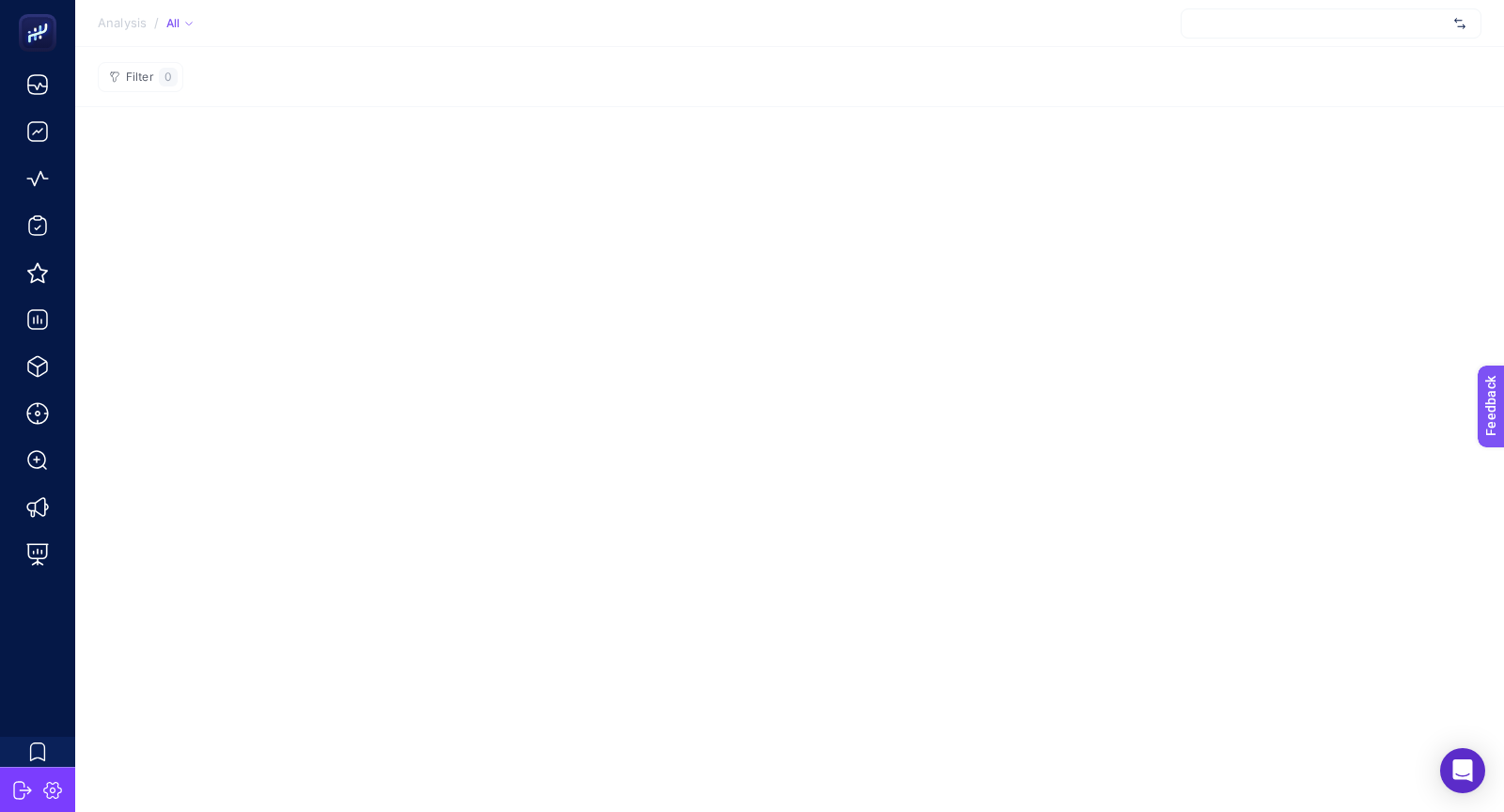 click on "Filter  0" 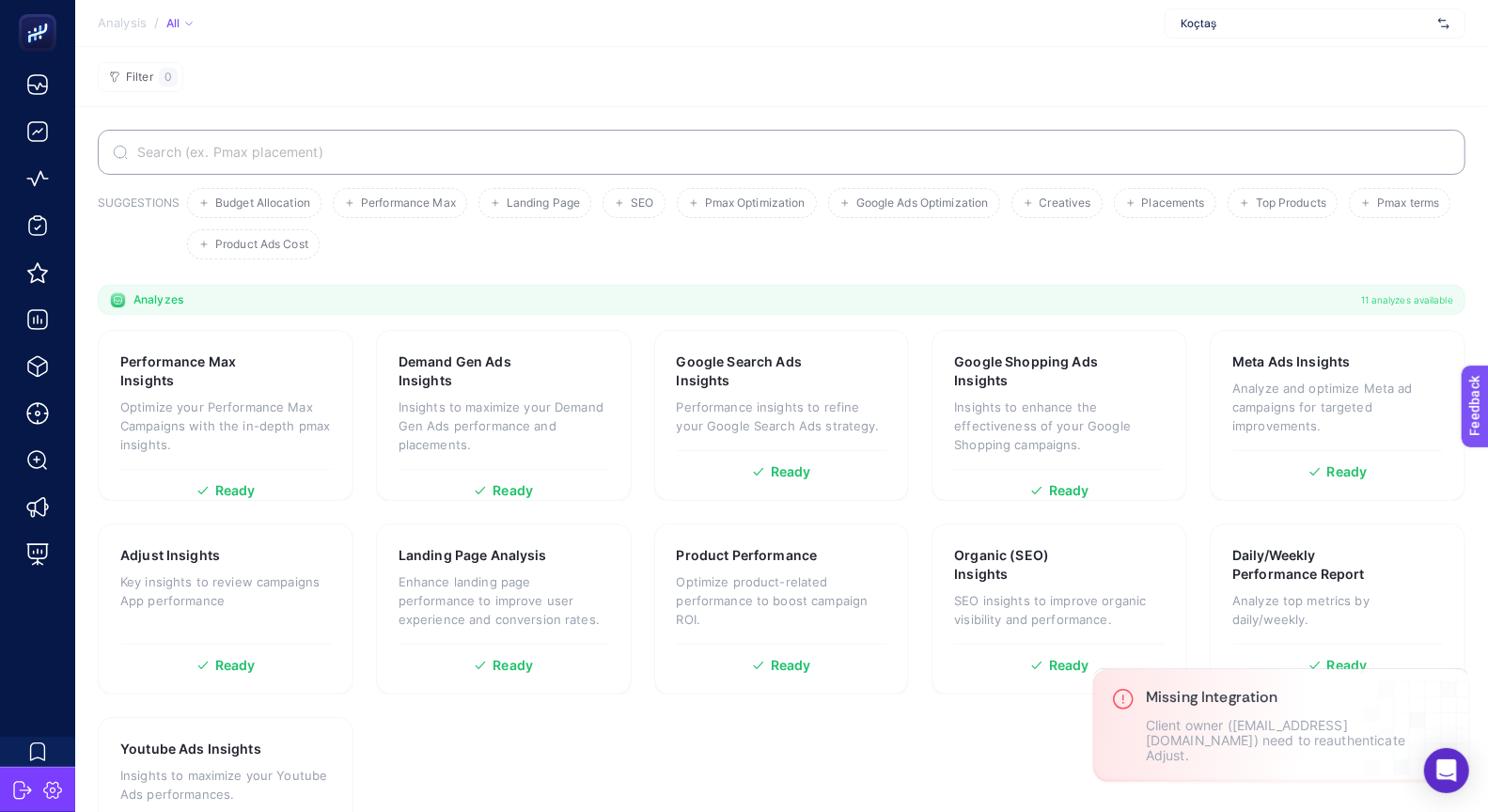 click on "Analysis / All  Koçtaş" 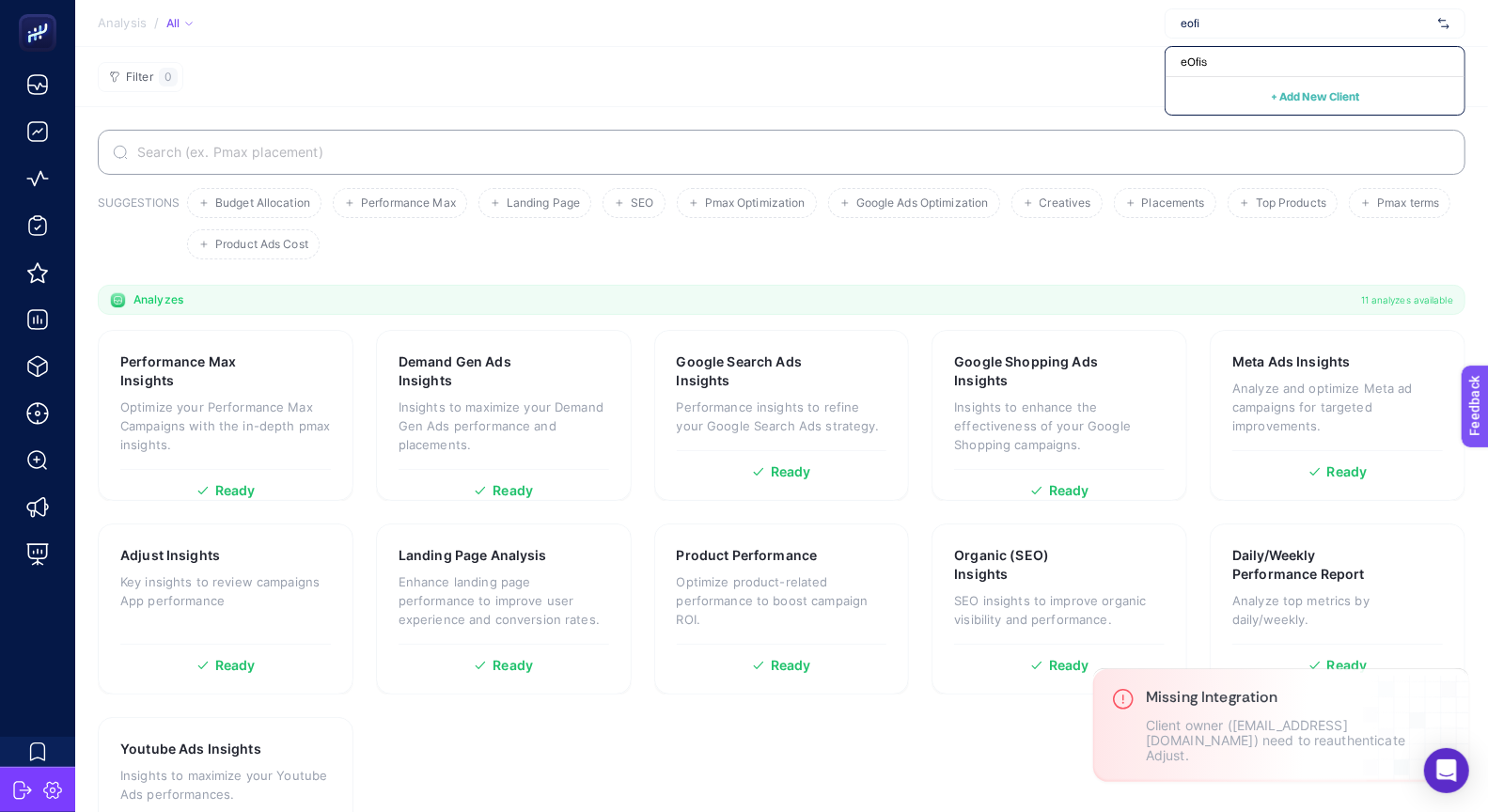 type on "eofi" 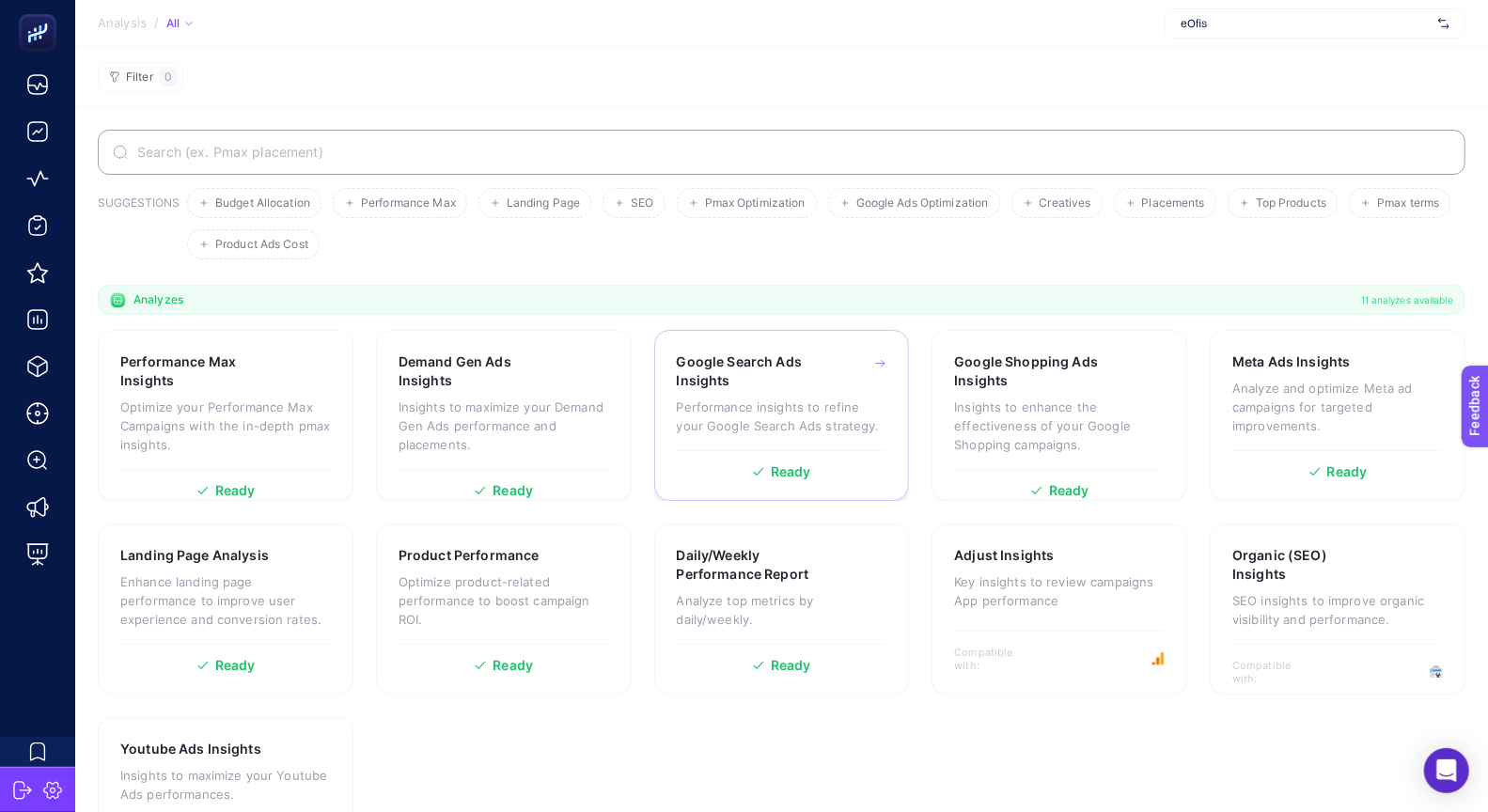 click on "Performance insights to refine your Google Search Ads strategy." at bounding box center [782, 416] 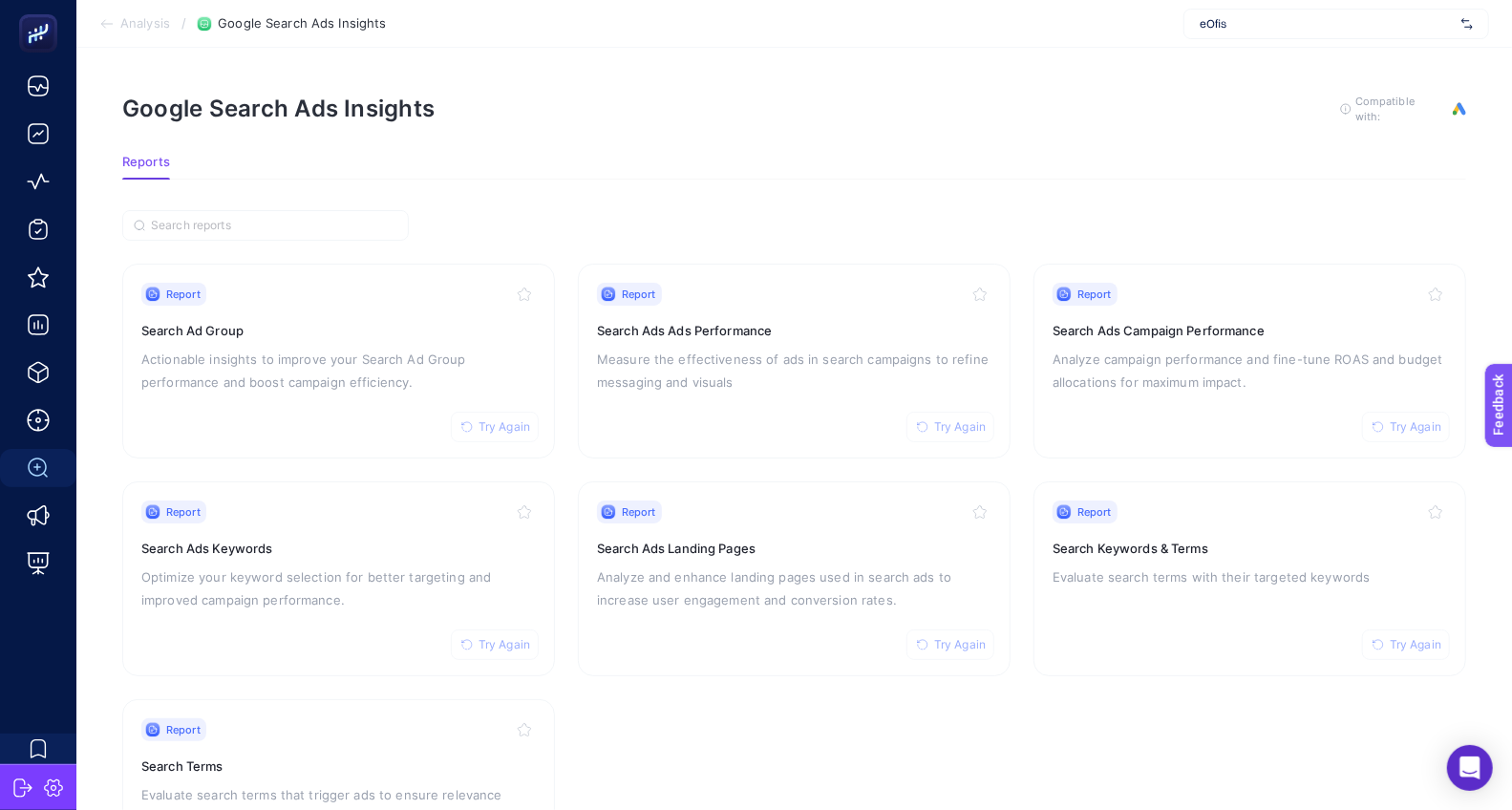 click on "Google Search Ads Insights  To get quality results from this analysis, we recommend that you do all the necessary and optional. However, you can also activate your analysis by connecting only the necessary ones.   Compatible with:   Connect Google Ads Reports Report Try Again Search Ad Group Actionable insights to improve your Search Ad Group performance and boost campaign efficiency. Report Try Again Search Ads Ads Performance Measure the effectiveness of ads in search campaigns to refine messaging and visuals Report Try Again Search Ads Campaign Performance Analyze campaign performance and fine-tune ROAS and budget allocations for maximum impact. Report Try Again Search Ads Keywords Optimize your keyword selection for better targeting and improved campaign performance. Report Try Again Search Ads Landing Pages Analyze and enhance landing pages used in search ads to increase user engagement and conversion rates. Report Try Again Search Keywords & Terms Evaluate search terms with their targeted keywords" 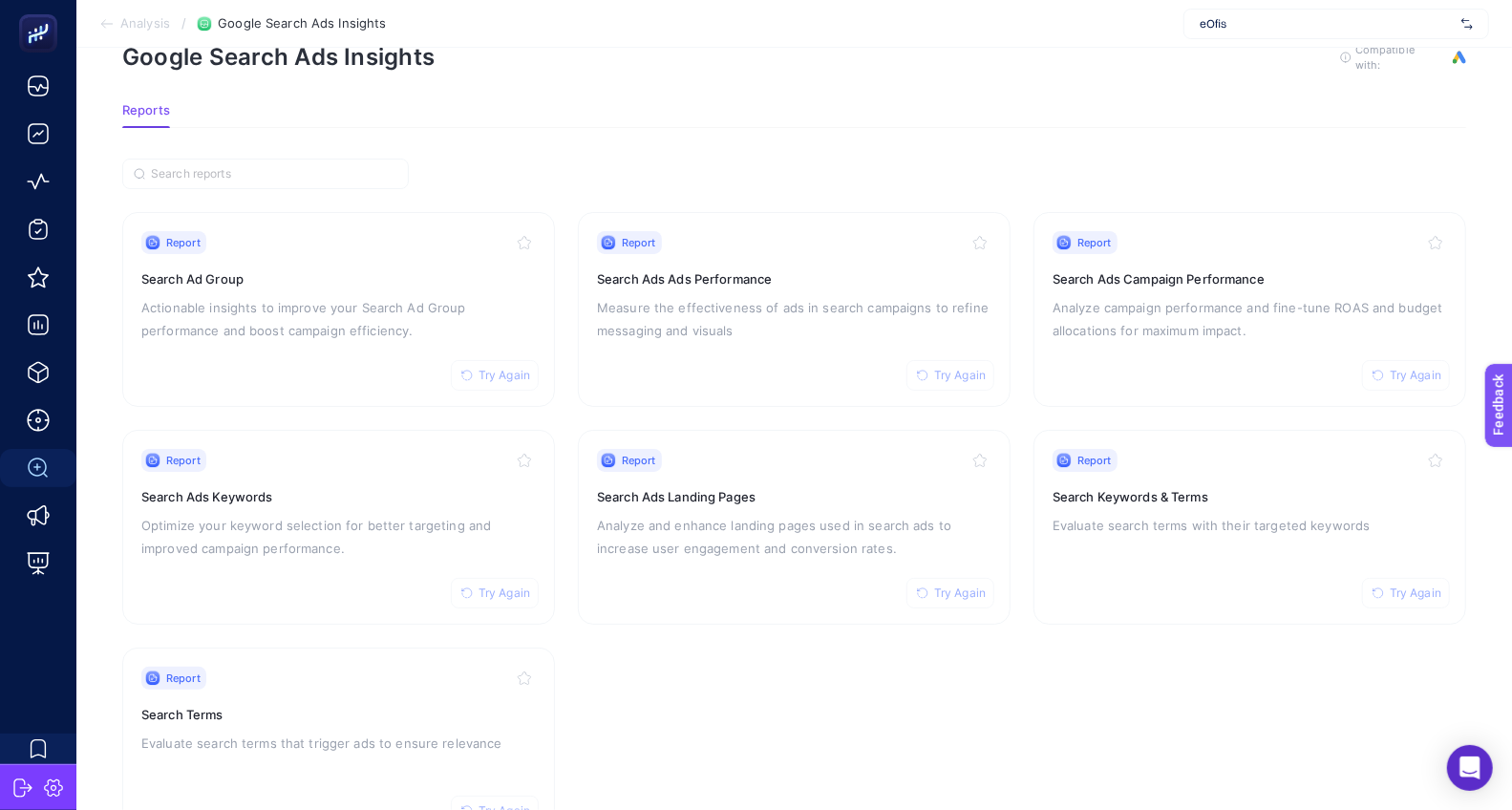 scroll, scrollTop: 127, scrollLeft: 0, axis: vertical 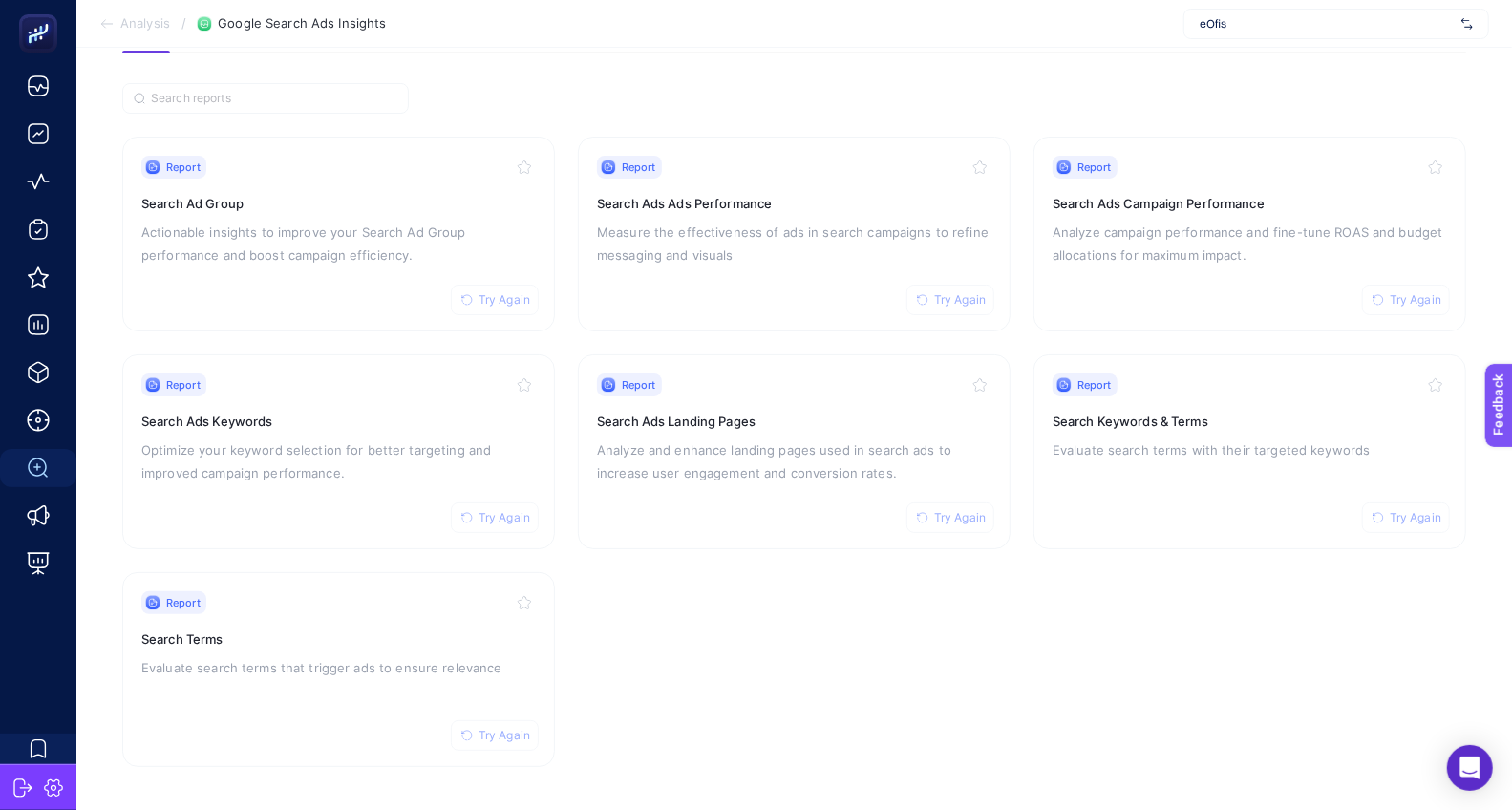 click on "Report Try Again Search Ad Group Actionable insights to improve your Search Ad Group performance and boost campaign efficiency. Report Try Again Search Ads Ads Performance Measure the effectiveness of ads in search campaigns to refine messaging and visuals Report Try Again Search Ads Campaign Performance Analyze campaign performance and fine-tune ROAS and budget allocations for maximum impact. Report Try Again Search Ads Keywords Optimize your keyword selection for better targeting and improved campaign performance. Report Try Again Search Ads Landing Pages Analyze and enhance landing pages used in search ads to increase user engagement and conversion rates. Report Try Again Search Keywords & Terms Evaluate search terms with their targeted keywords Report Try Again Search Terms Evaluate search terms that trigger ads to ensure relevance" at bounding box center (794, 425) 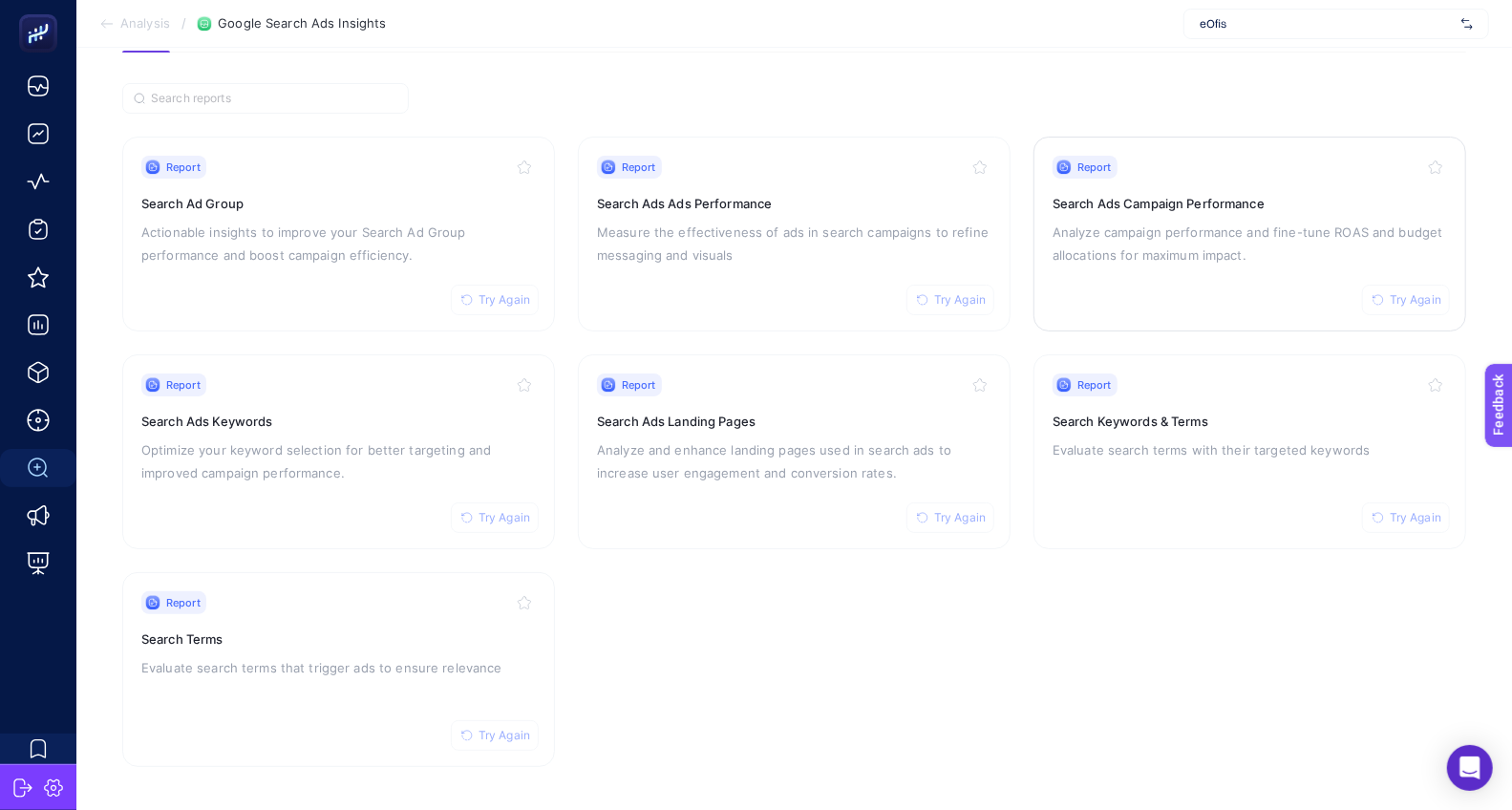click on "Try Again" at bounding box center [1416, 300] 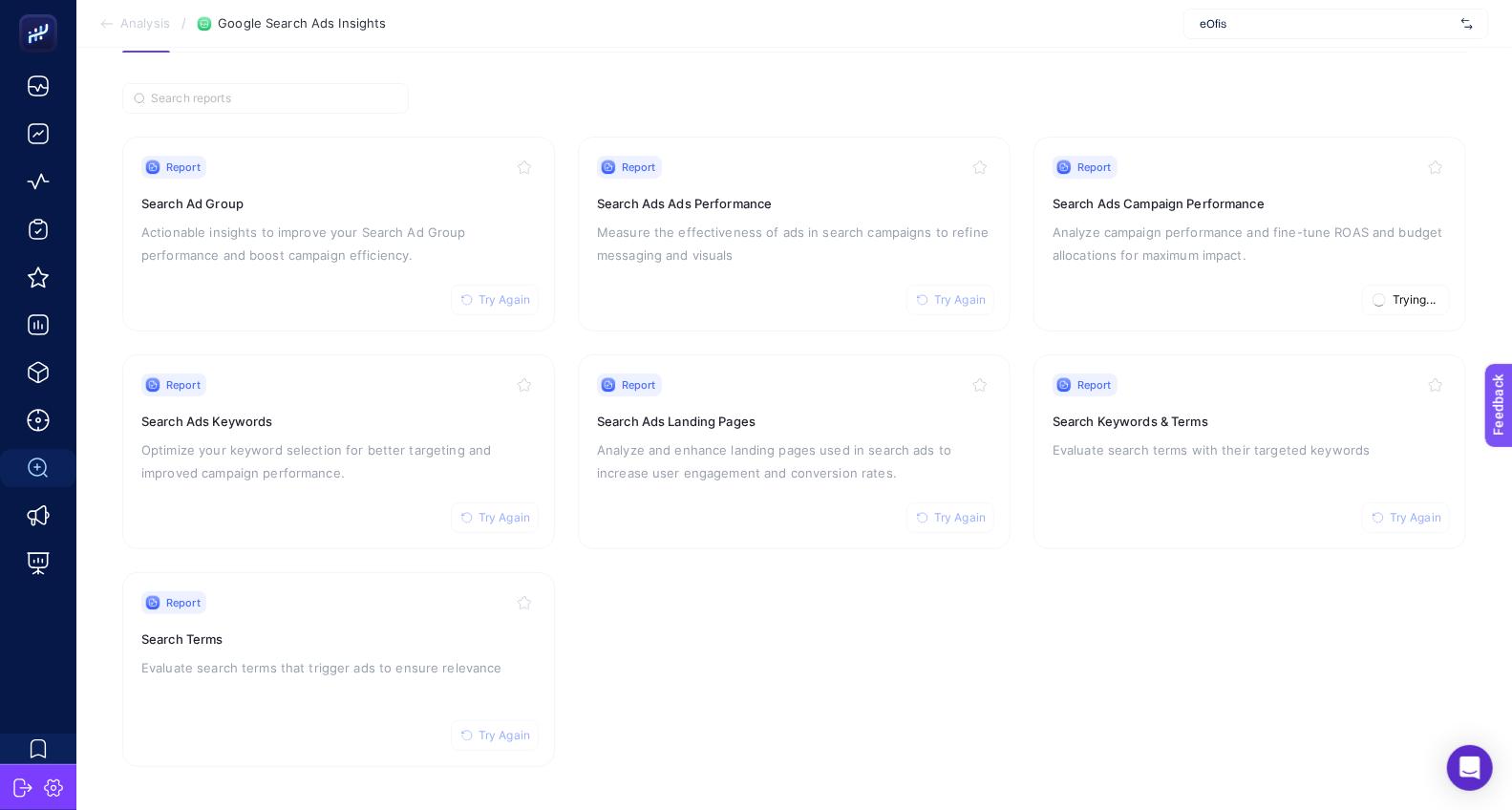 click on "Google Search Ads Insights  To get quality results from this analysis, we recommend that you do all the necessary and optional. However, you can also activate your analysis by connecting only the necessary ones.   Compatible with:   Connect Google Ads Reports Report Try Again Search Ad Group Actionable insights to improve your Search Ad Group performance and boost campaign efficiency. Report Try Again Search Ads Ads Performance Measure the effectiveness of ads in search campaigns to refine messaging and visuals Report Trying... Search Ads Campaign Performance Analyze campaign performance and fine-tune ROAS and budget allocations for maximum impact. Report Try Again Search Ads Keywords Optimize your keyword selection for better targeting and improved campaign performance. Report Try Again Search Ads Landing Pages Analyze and enhance landing pages used in search ads to increase user engagement and conversion rates. Report Try Again Search Keywords & Terms Evaluate search terms with their targeted keywords" 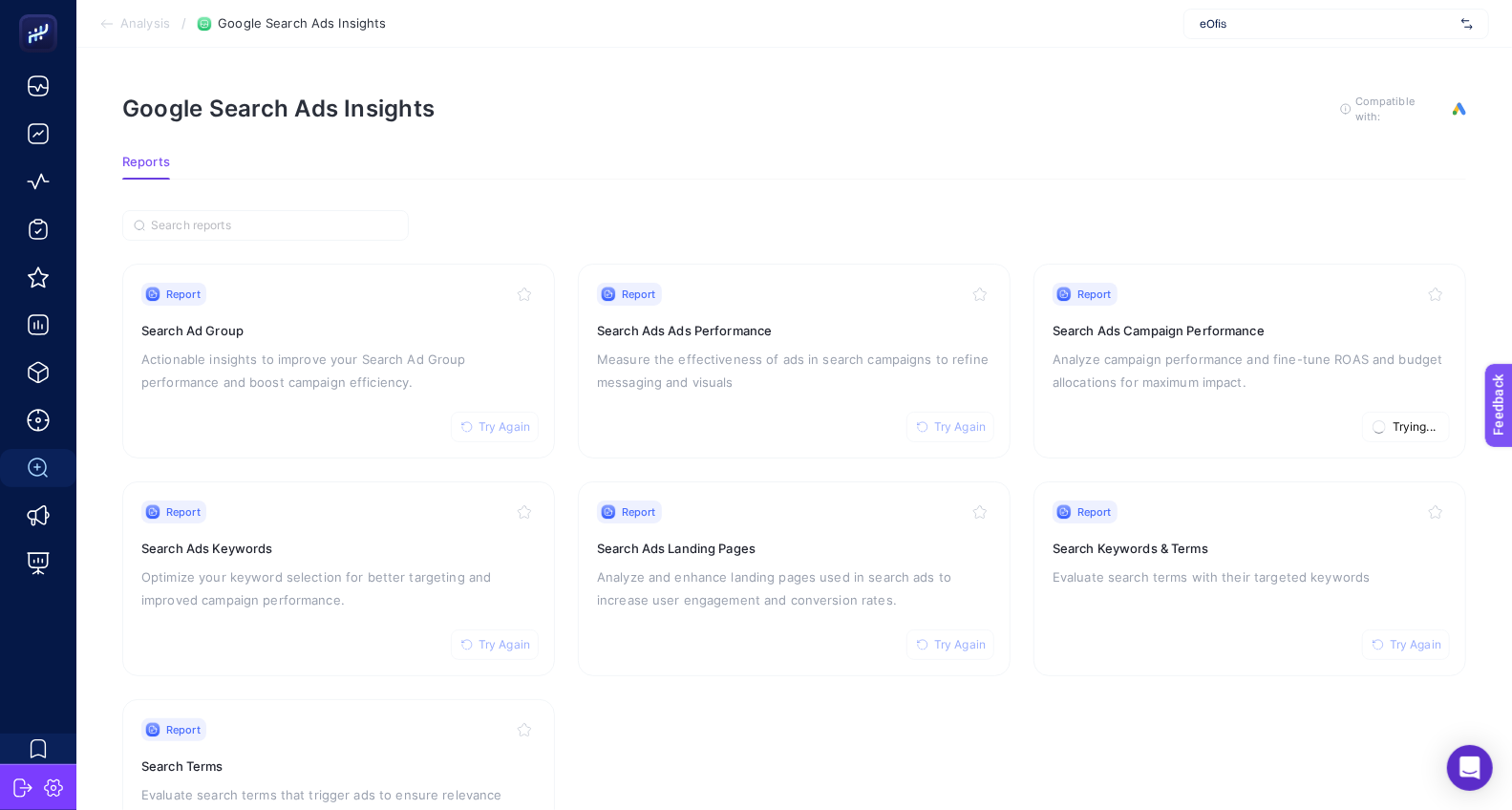 click on "Reports" at bounding box center (794, 167) 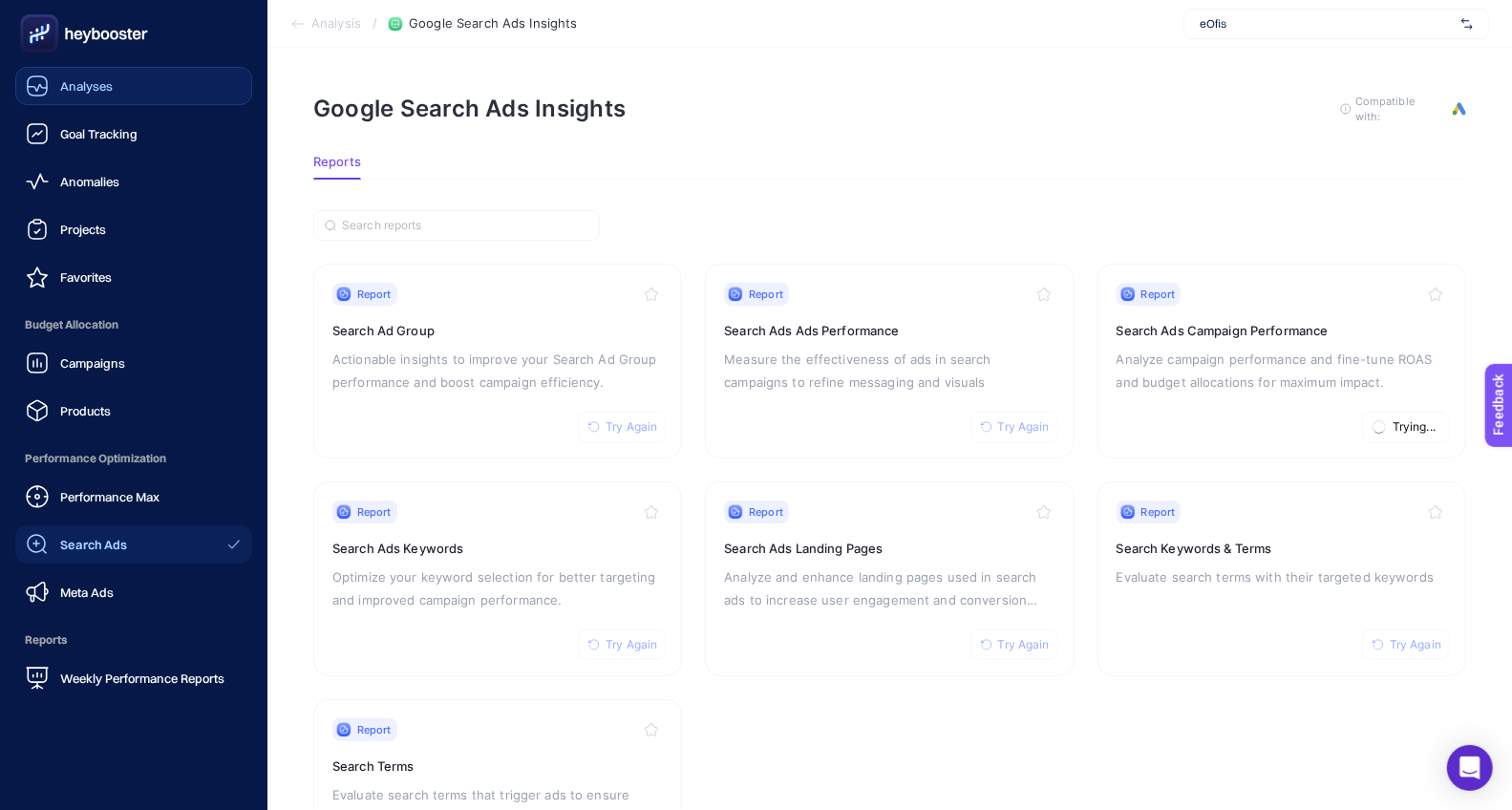 click 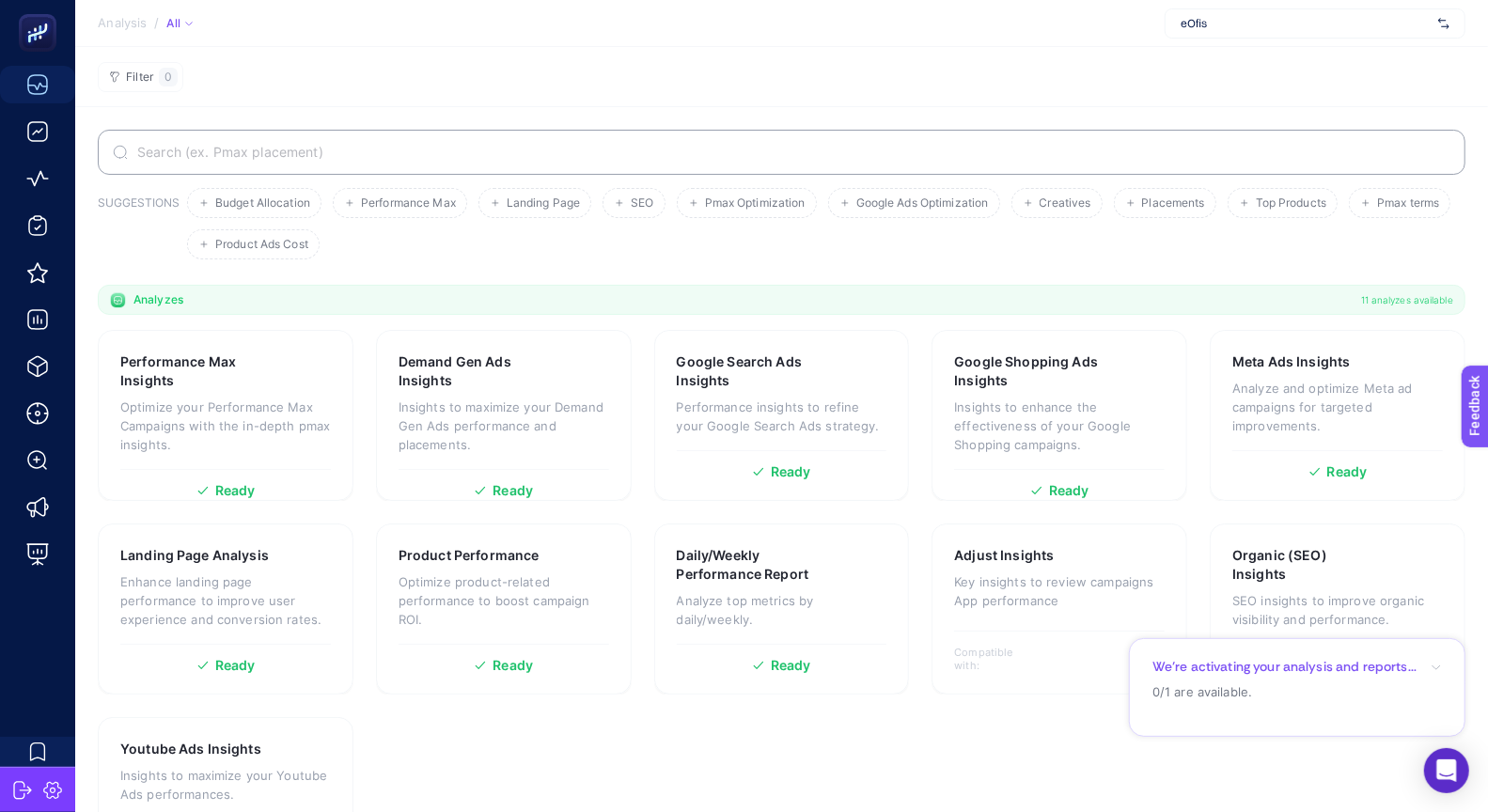 click on "eOfis" at bounding box center [1306, 23] 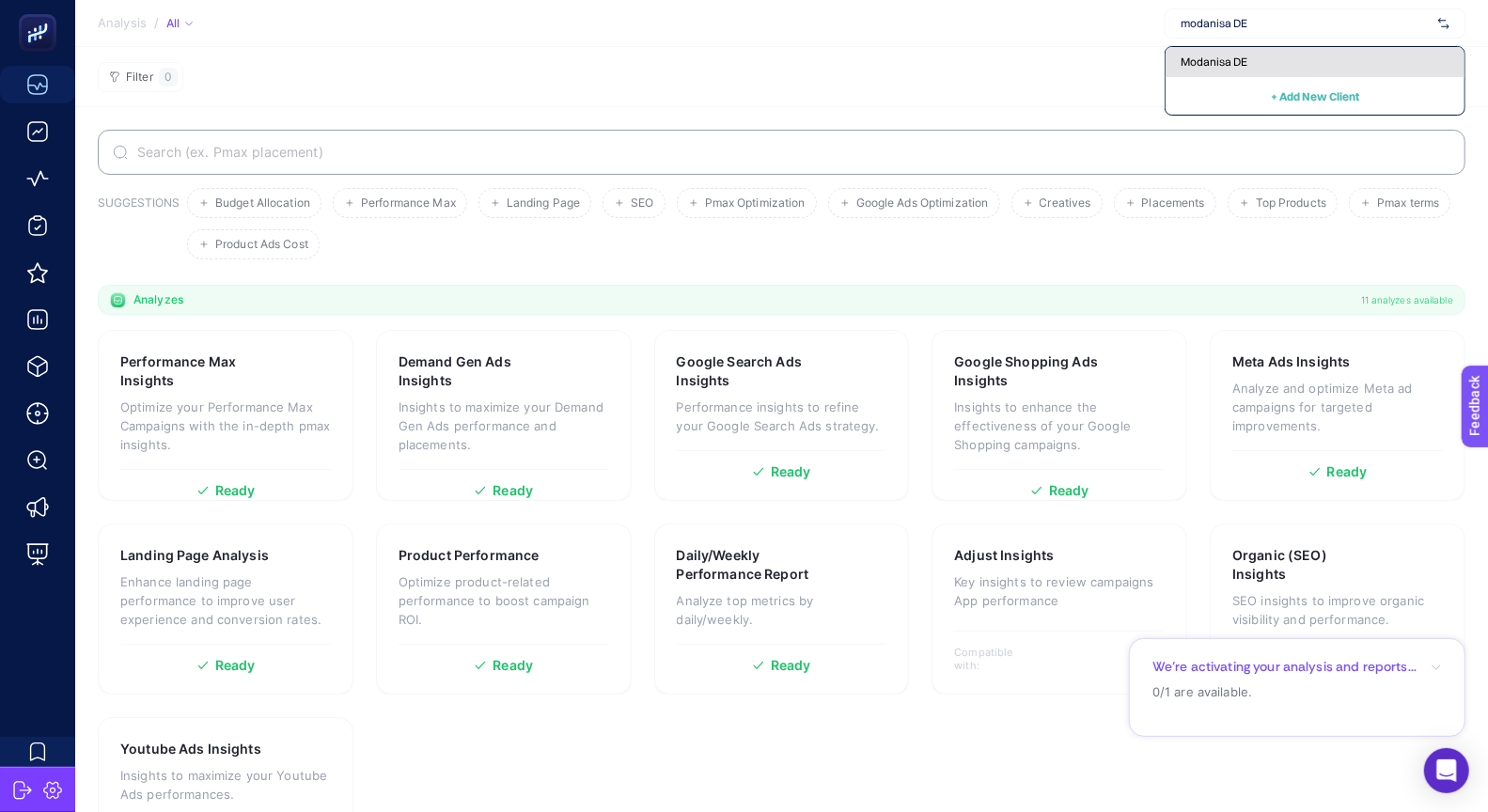 type on "modanisa DE" 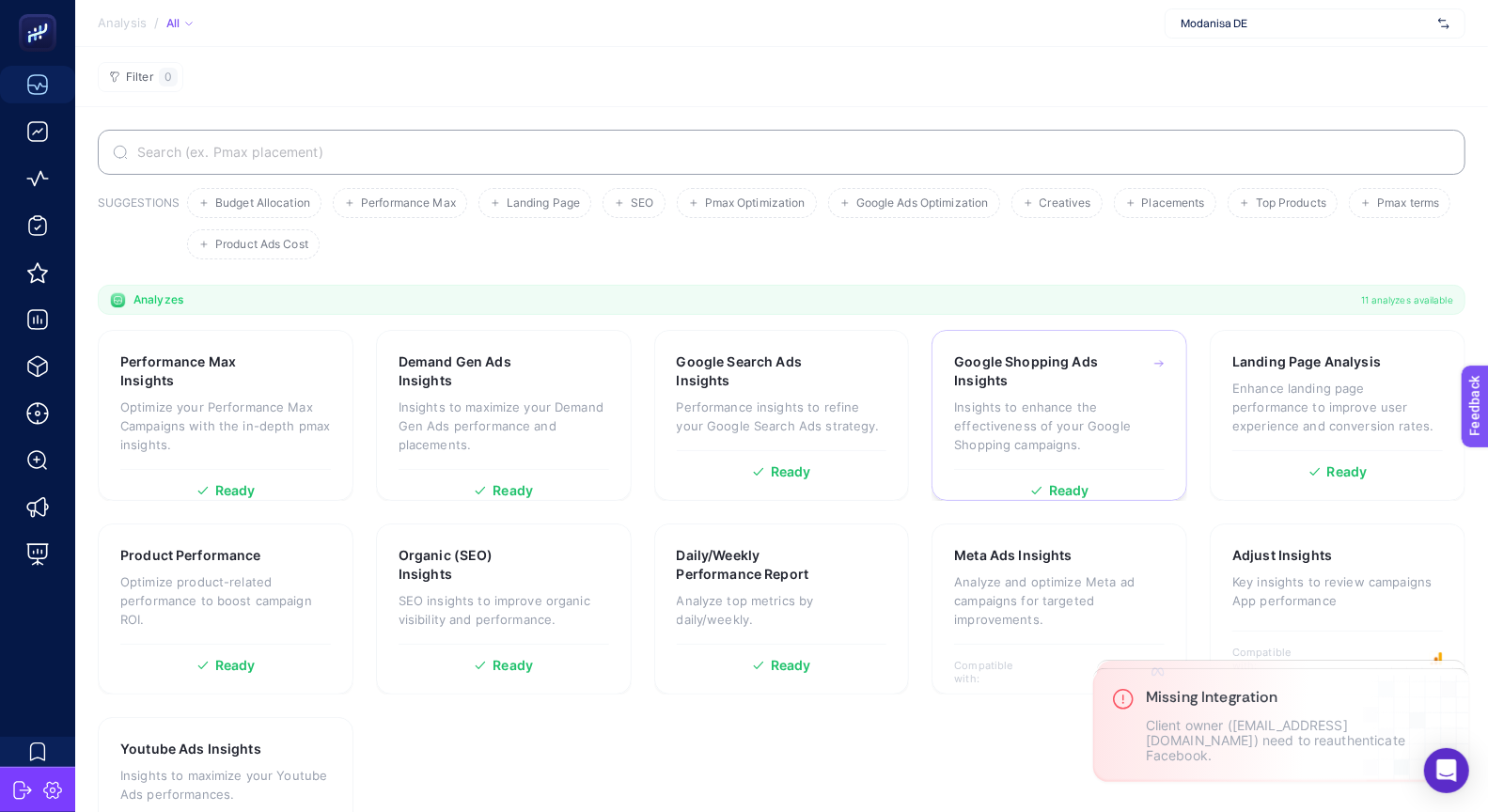 click on "Insights to enhance the effectiveness of your Google Shopping campaigns." at bounding box center [1059, 426] 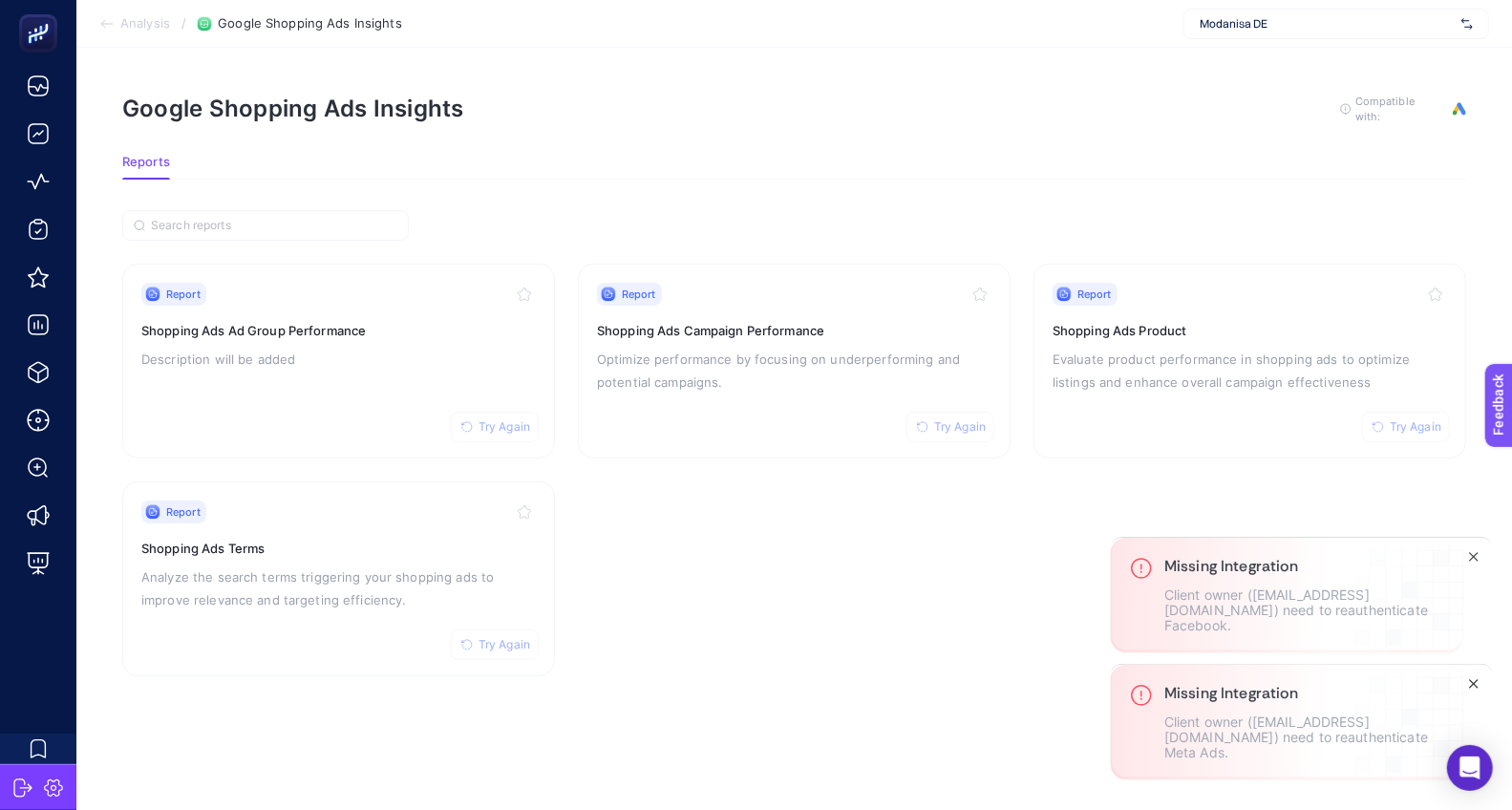 click 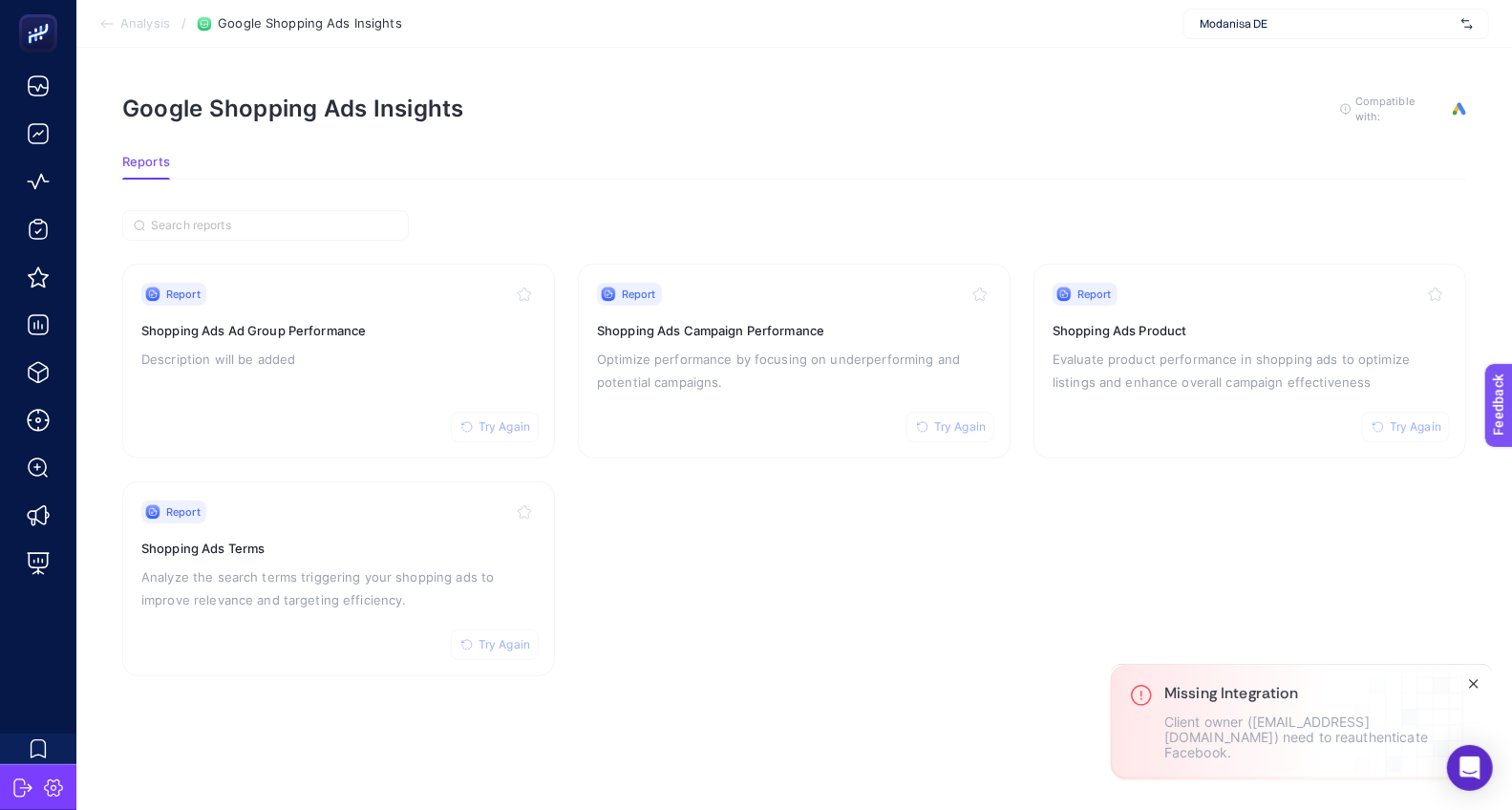 click 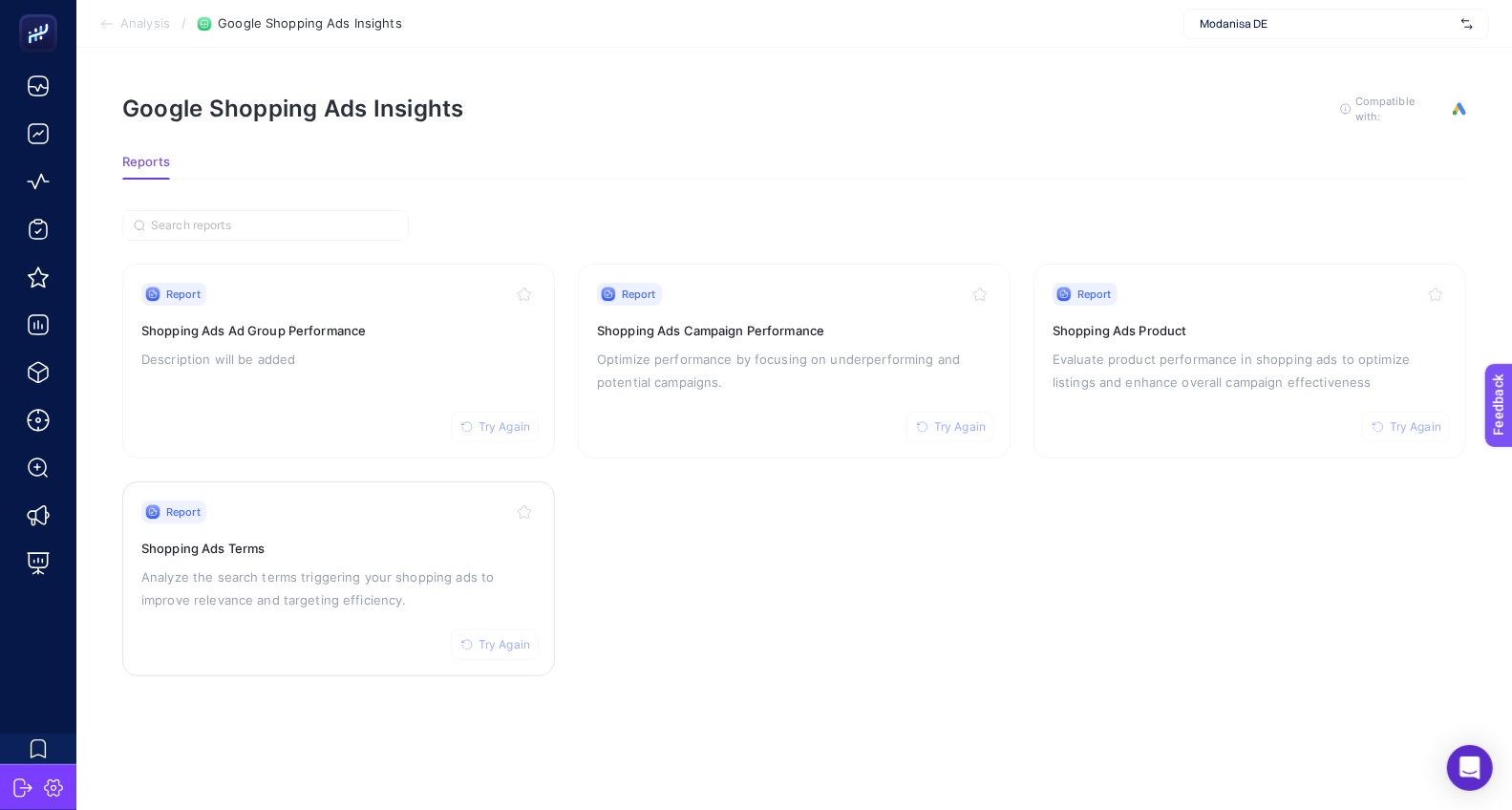 click on "Shopping Ads Terms" at bounding box center [338, 548] 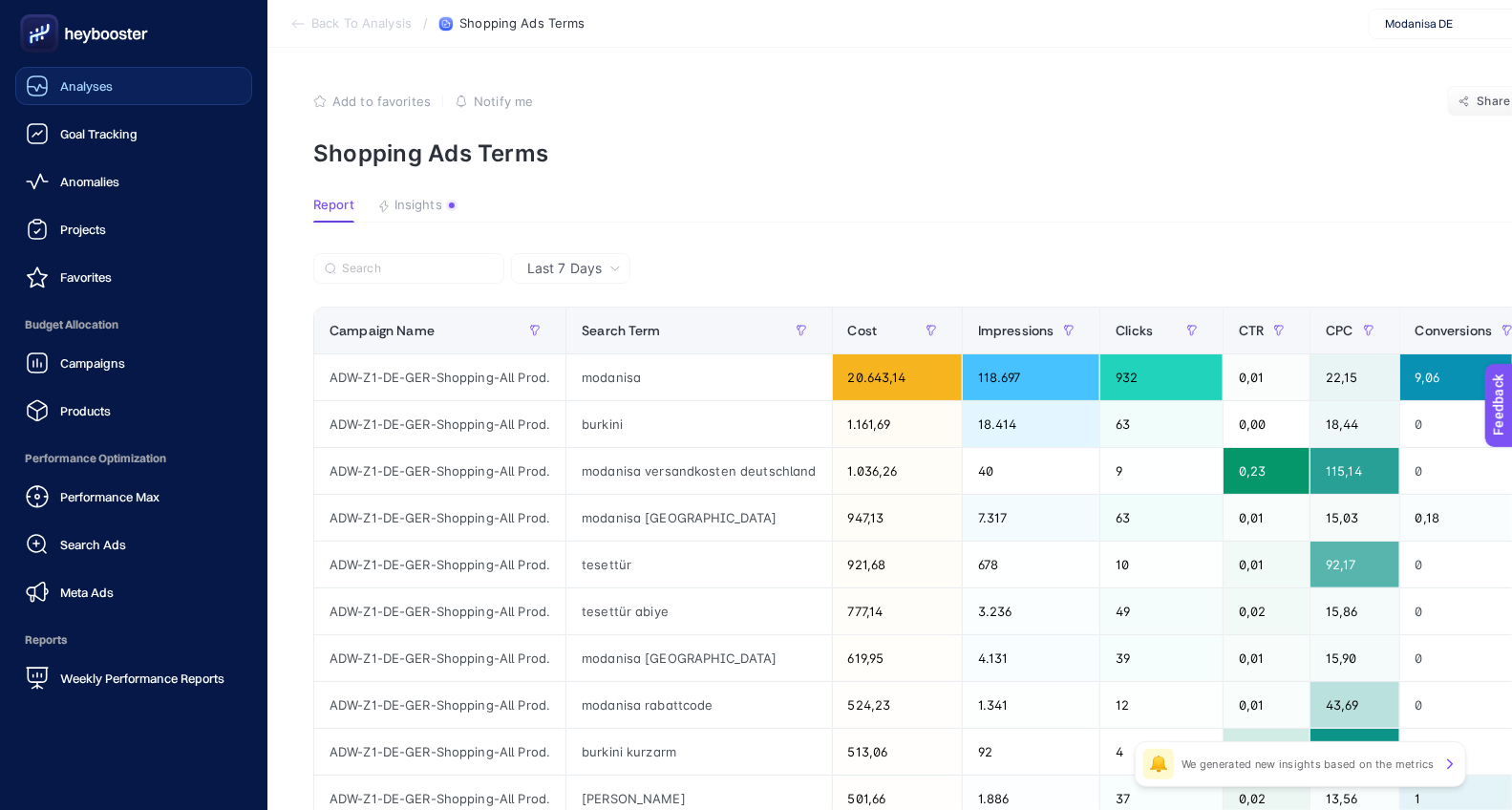 click on "Analyses" at bounding box center [86, 86] 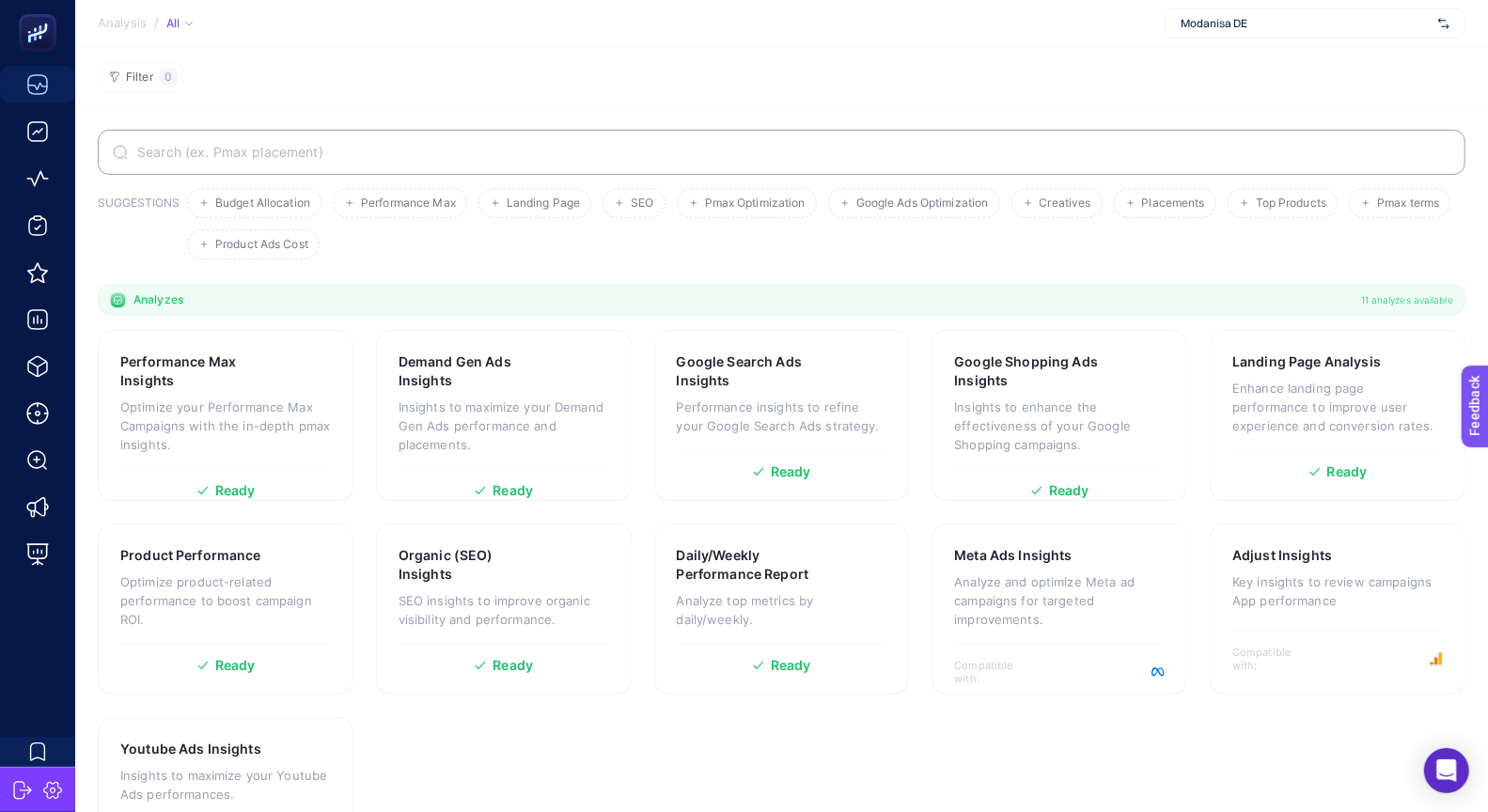 click on "Modanisa DE" at bounding box center (1315, 23) 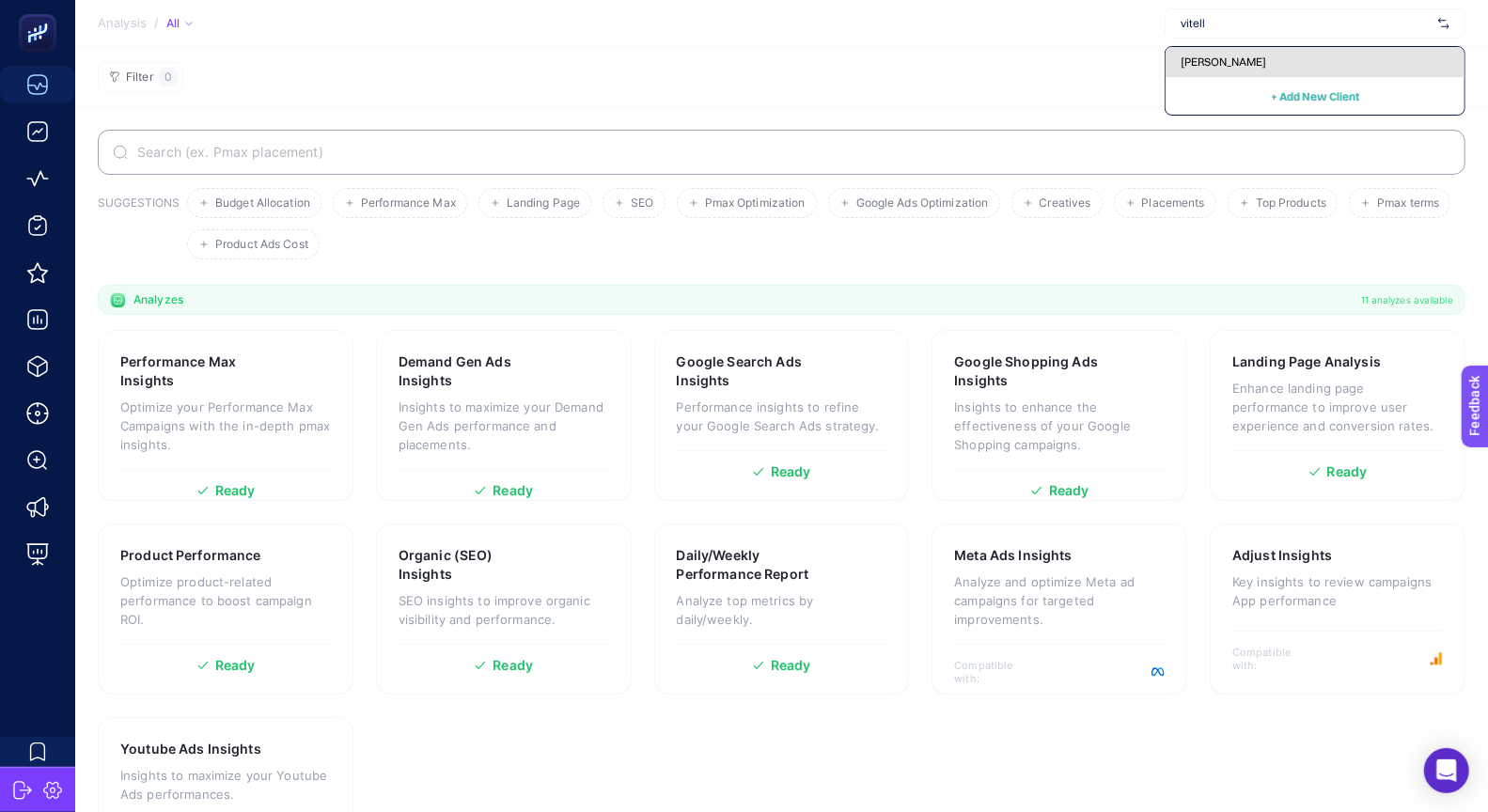 type on "vitell" 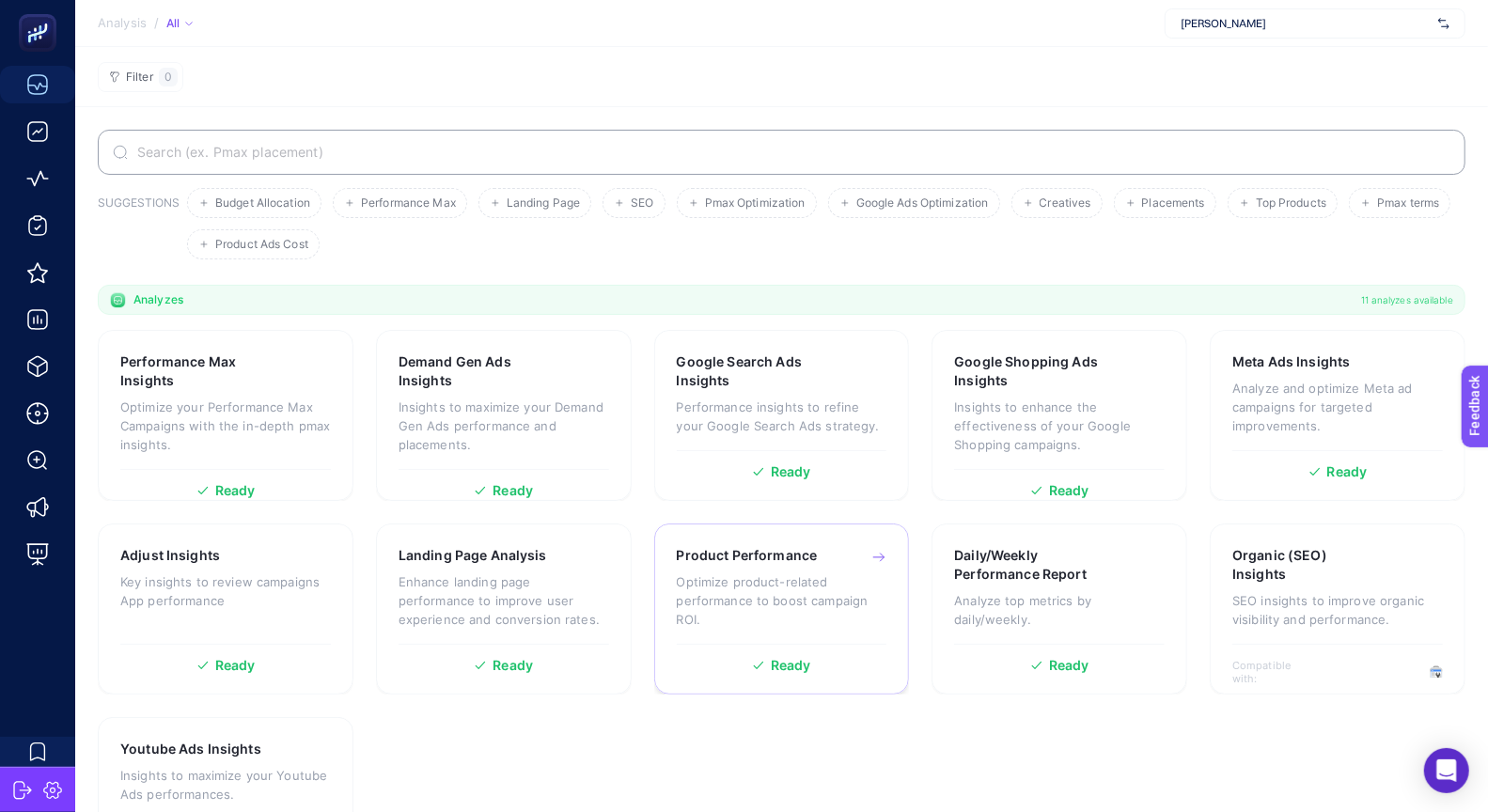 click on "Product Performance Optimize product-related performance to boost campaign ROI." at bounding box center [782, 595] 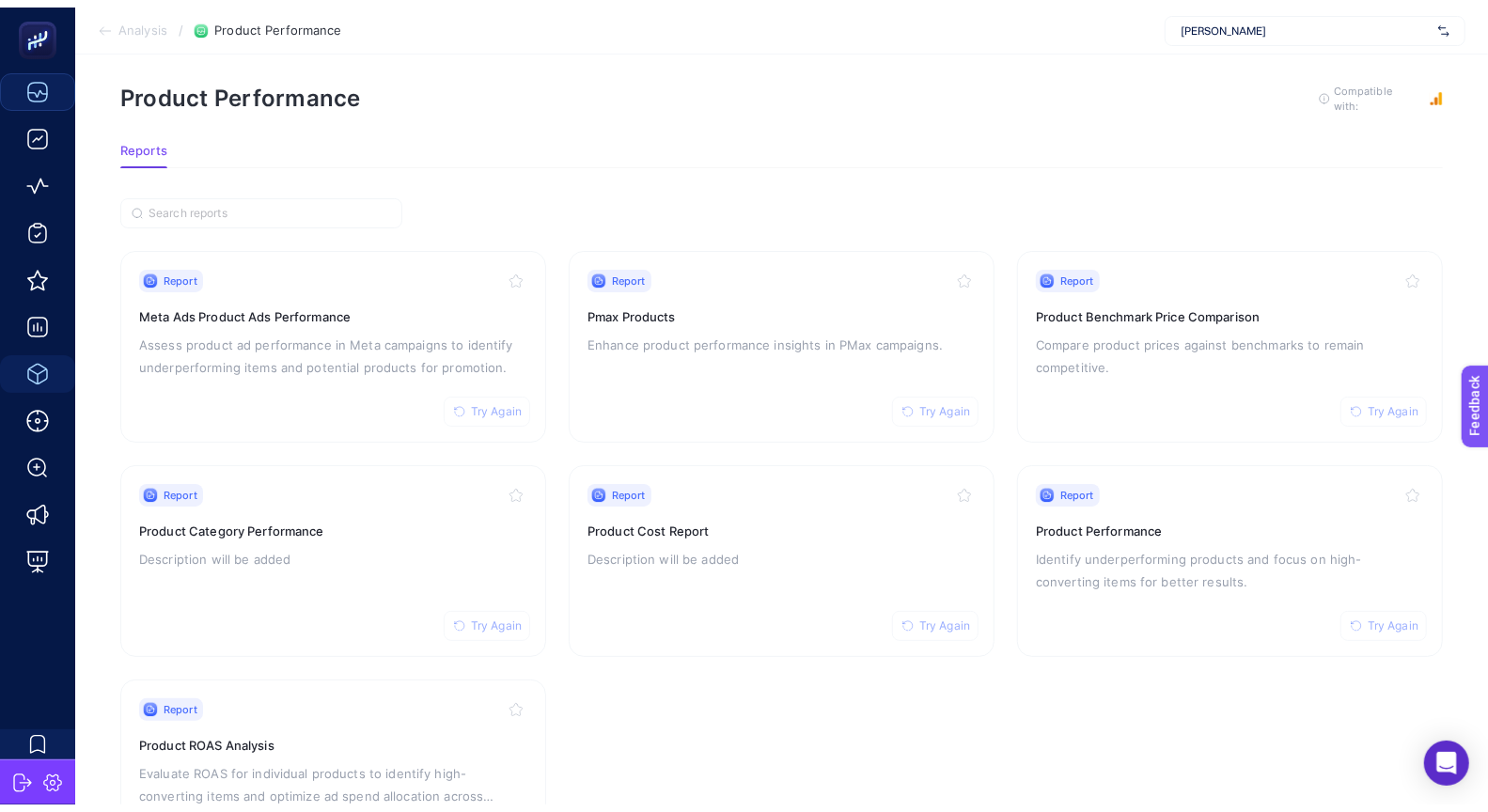 scroll, scrollTop: 19, scrollLeft: 0, axis: vertical 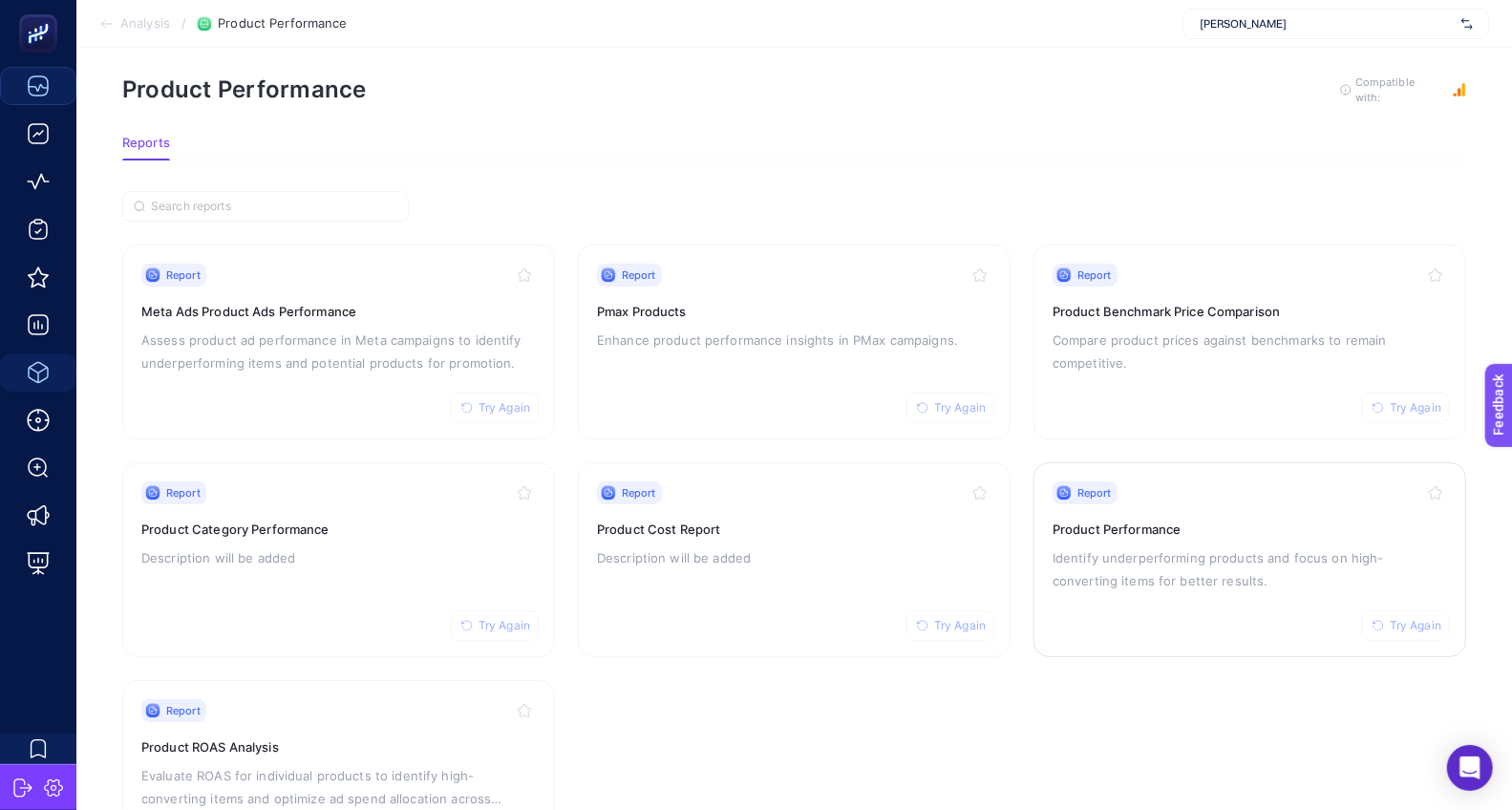 click on "Identify underperforming products and focus on high-converting items for better results." at bounding box center (1249, 569) 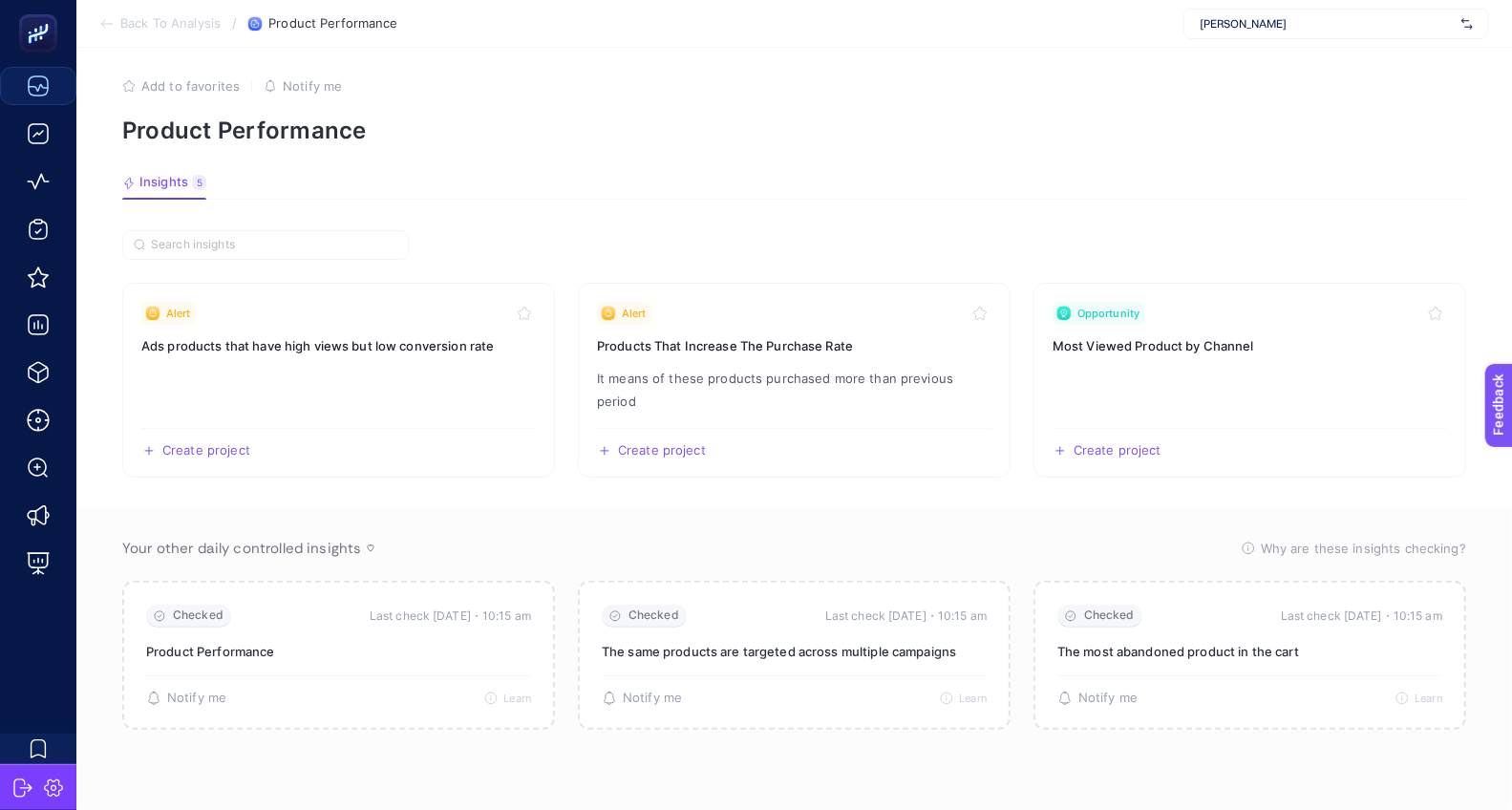 click on "Insights 5  We generated new insights based on the metrics" at bounding box center [794, 187] 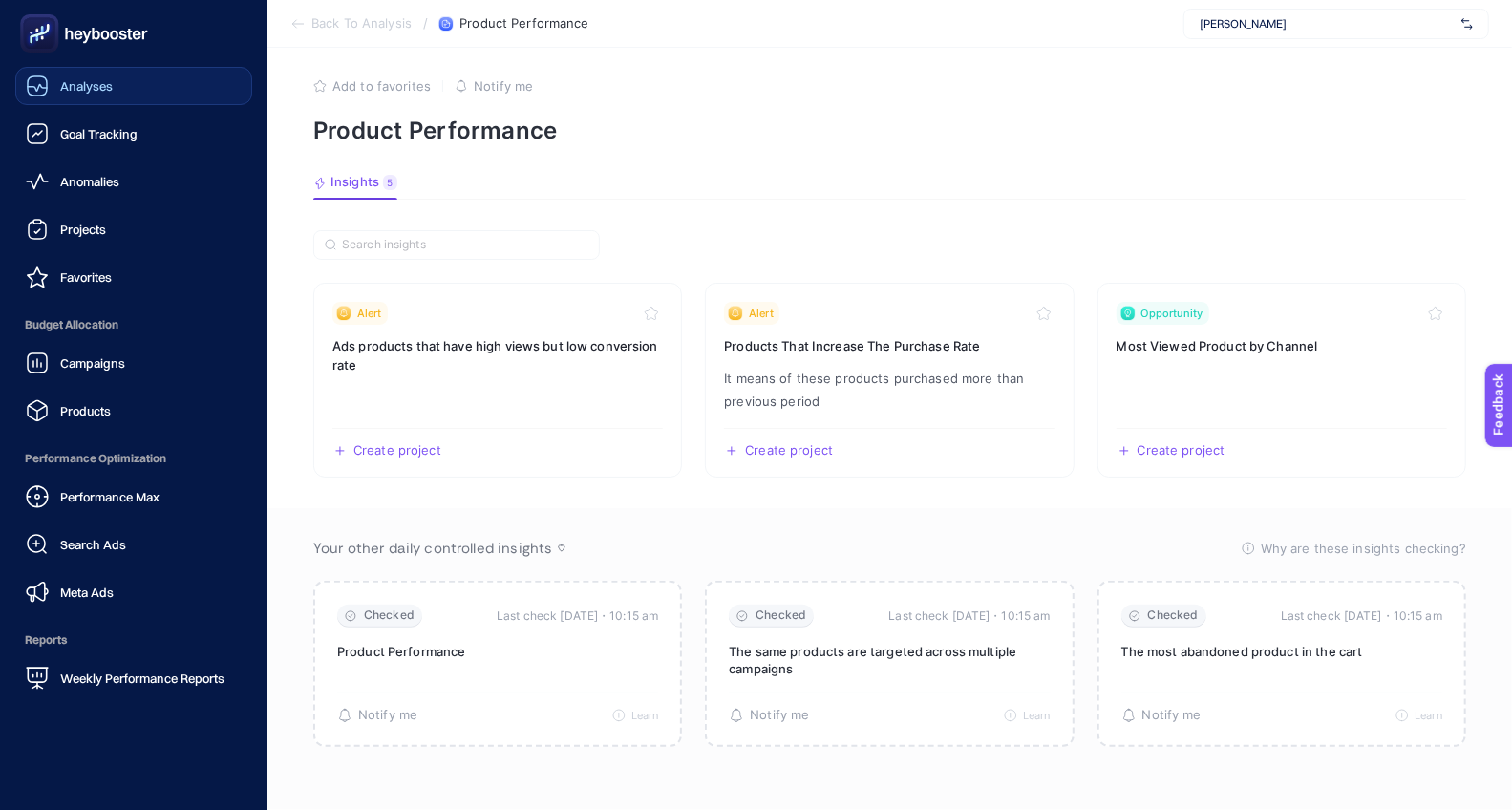 click on "Analyses" at bounding box center (69, 86) 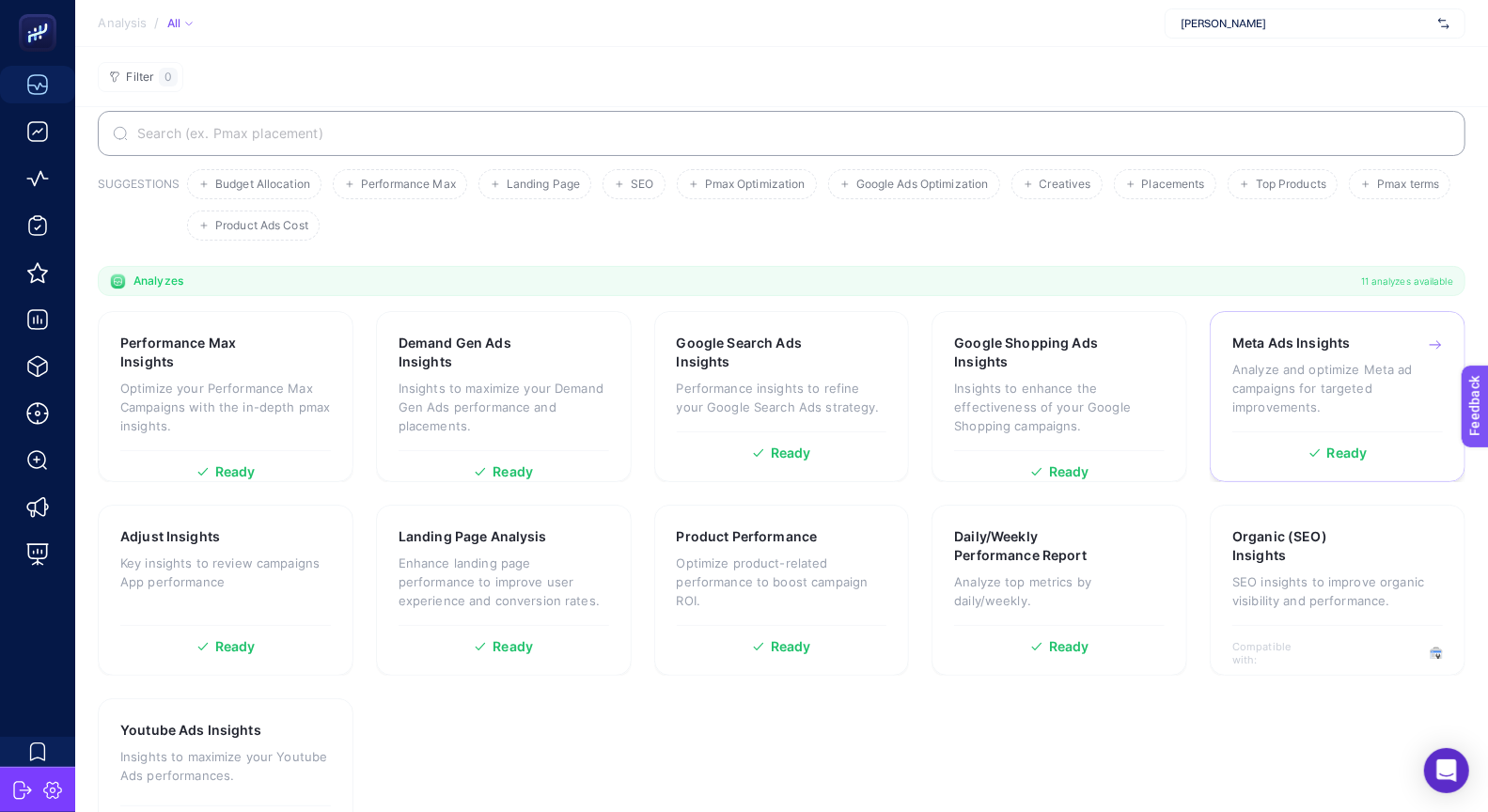 click on "Analyze and optimize Meta ad campaigns for targeted improvements." at bounding box center (1338, 388) 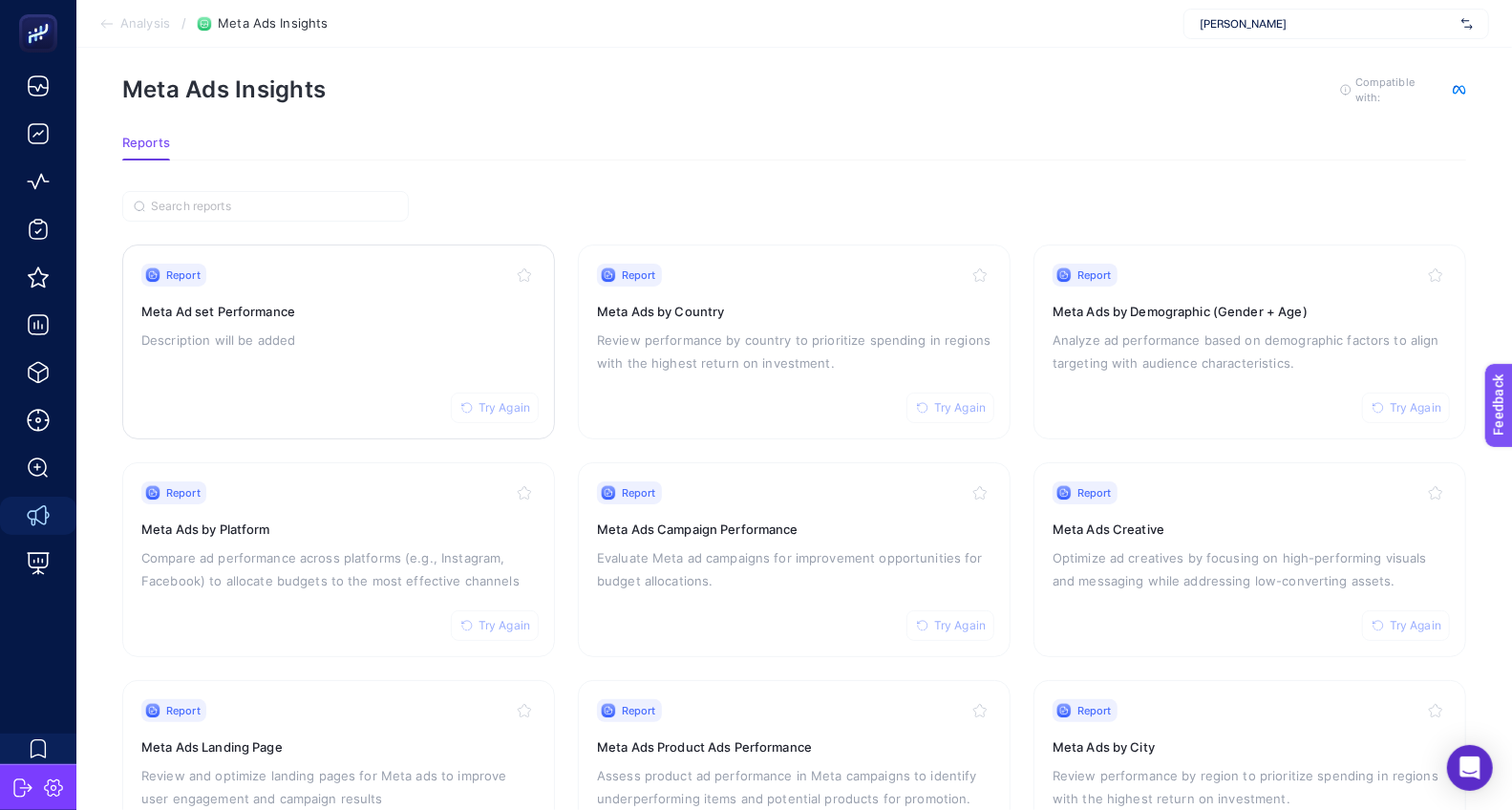 click on "Report Try Again Meta Ad set Performance  Description will be added" at bounding box center [338, 342] 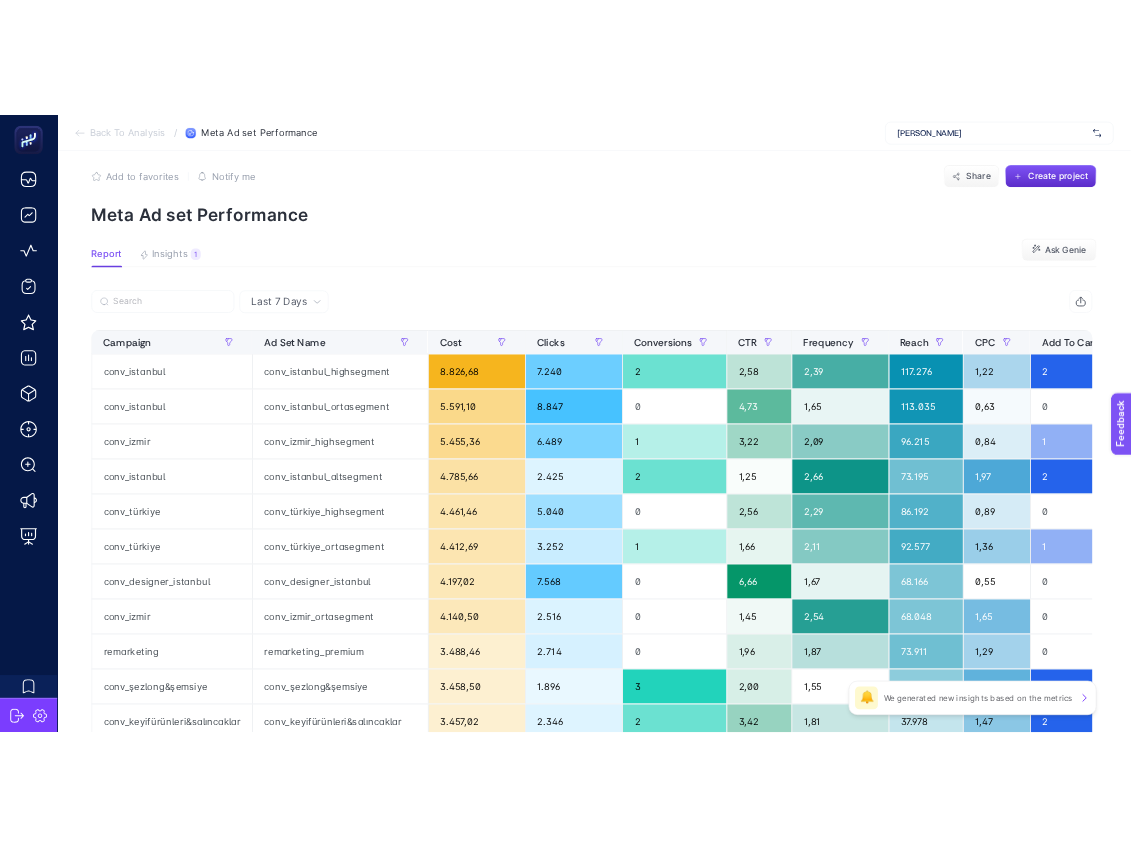 scroll, scrollTop: 0, scrollLeft: 0, axis: both 